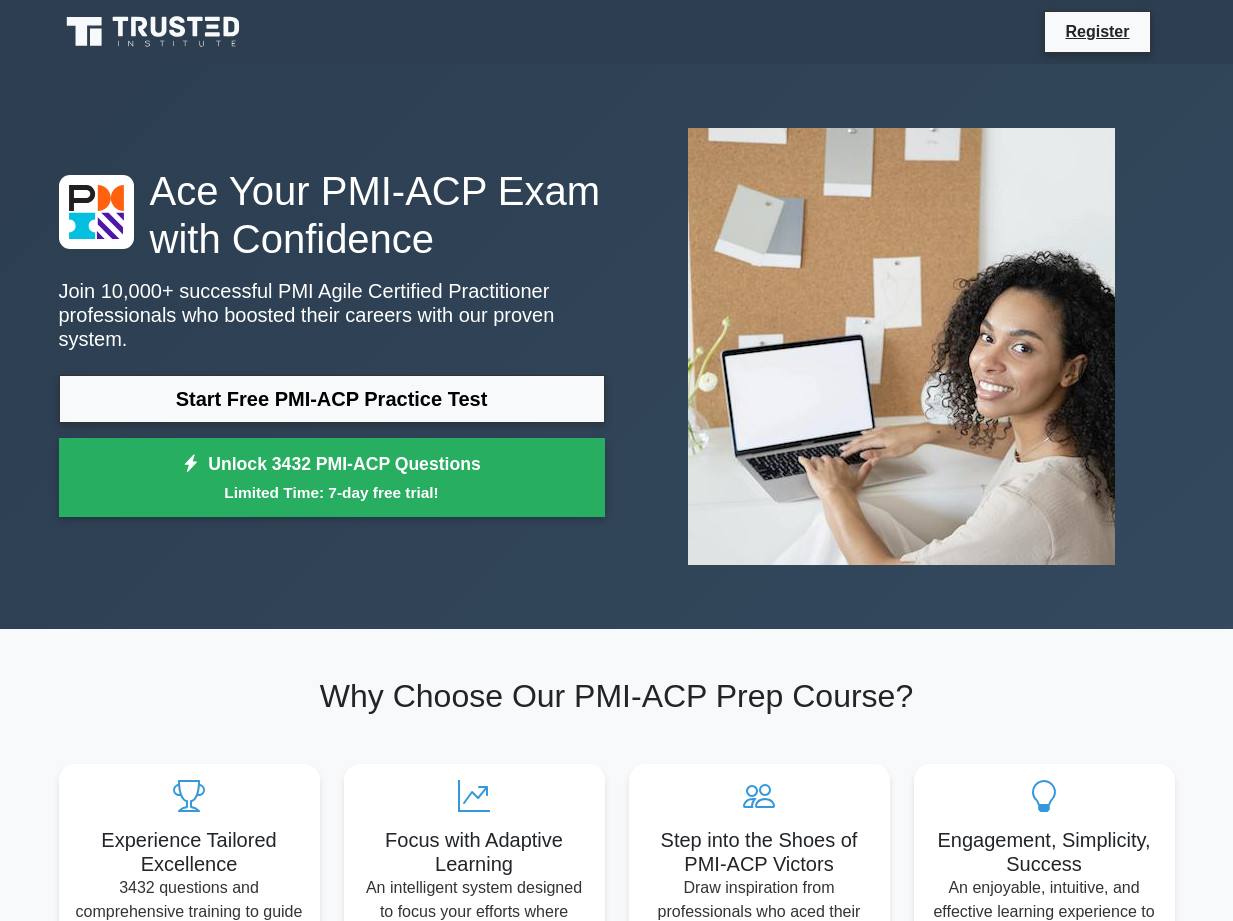 scroll, scrollTop: 0, scrollLeft: 0, axis: both 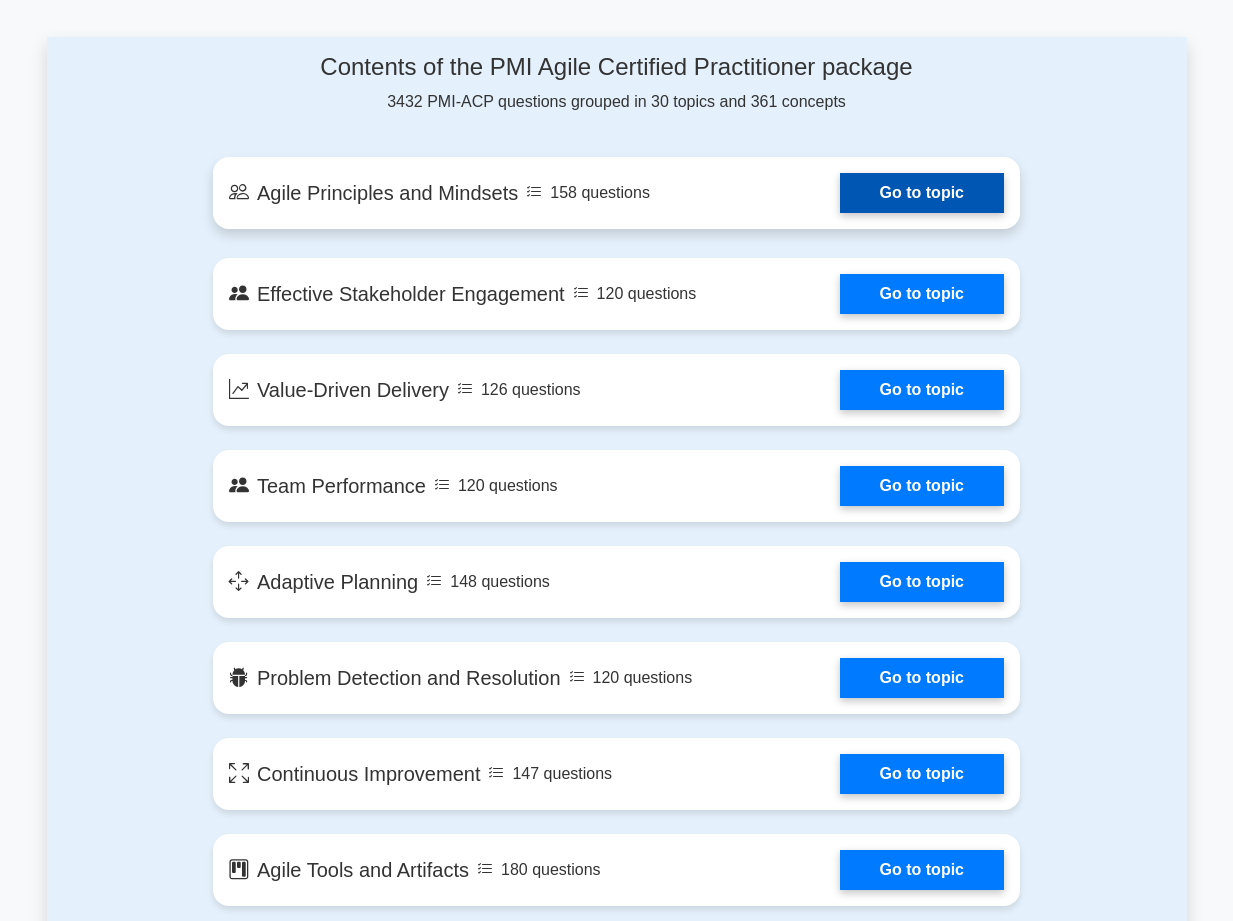 click on "Go to topic" at bounding box center [922, 193] 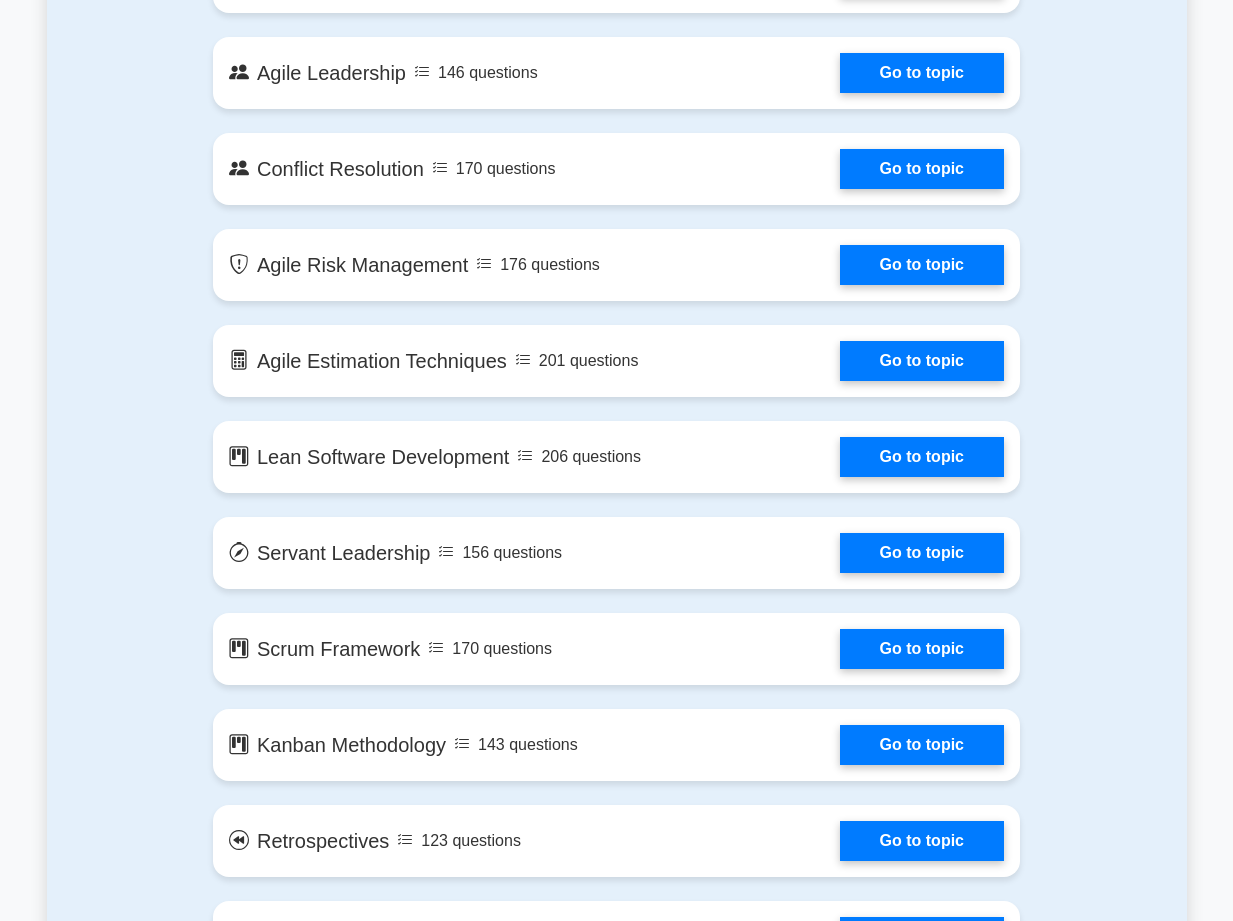 scroll, scrollTop: 2284, scrollLeft: 0, axis: vertical 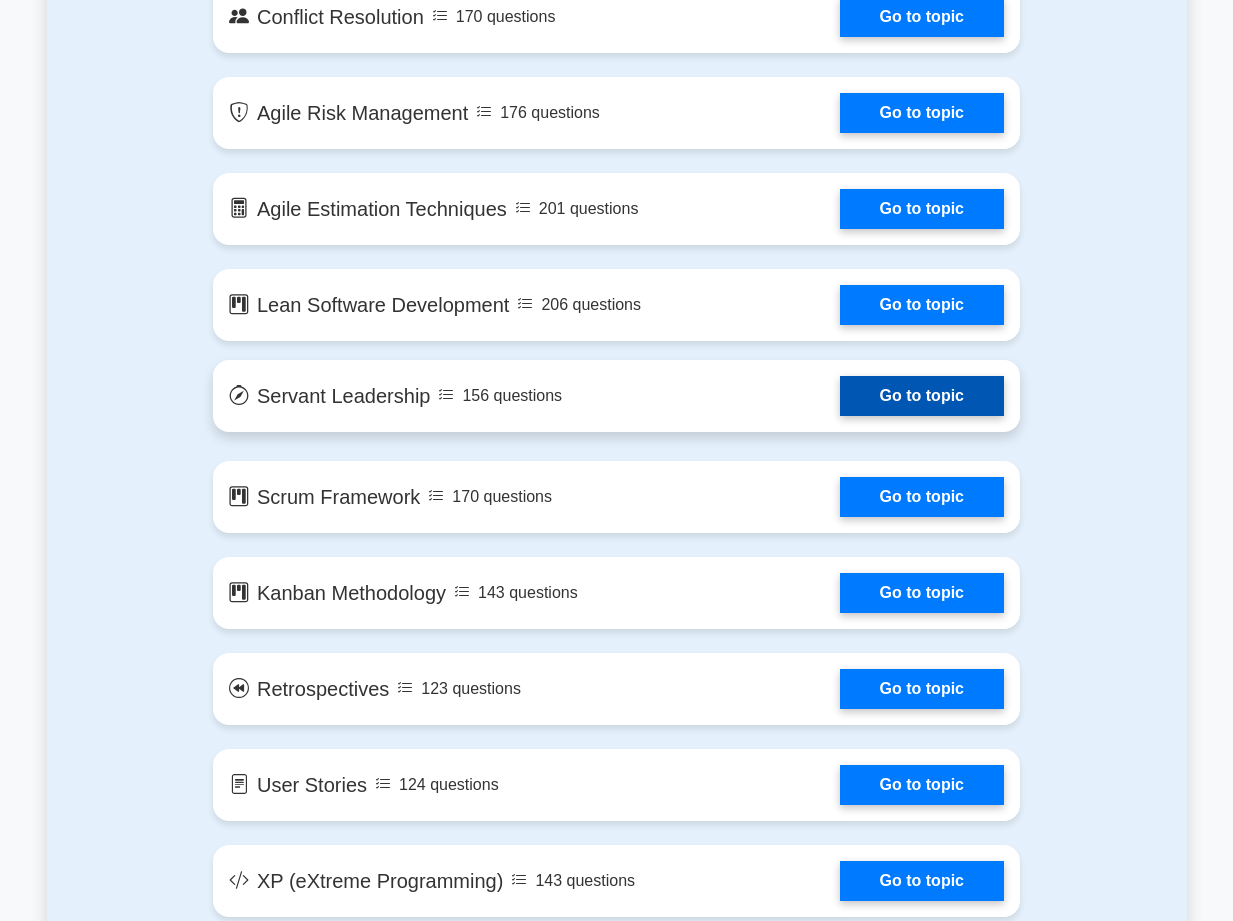 click on "Go to topic" at bounding box center [922, 396] 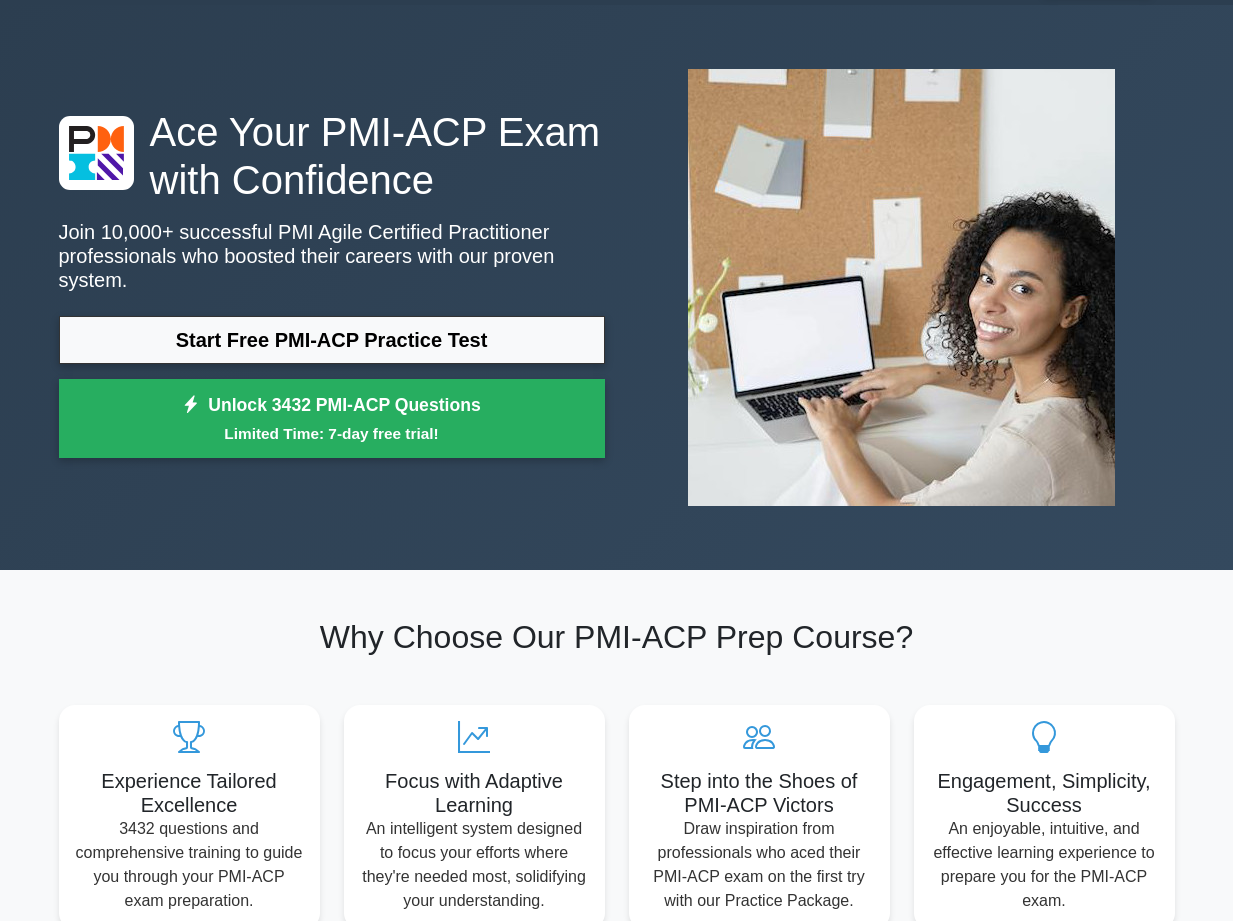 scroll, scrollTop: 0, scrollLeft: 0, axis: both 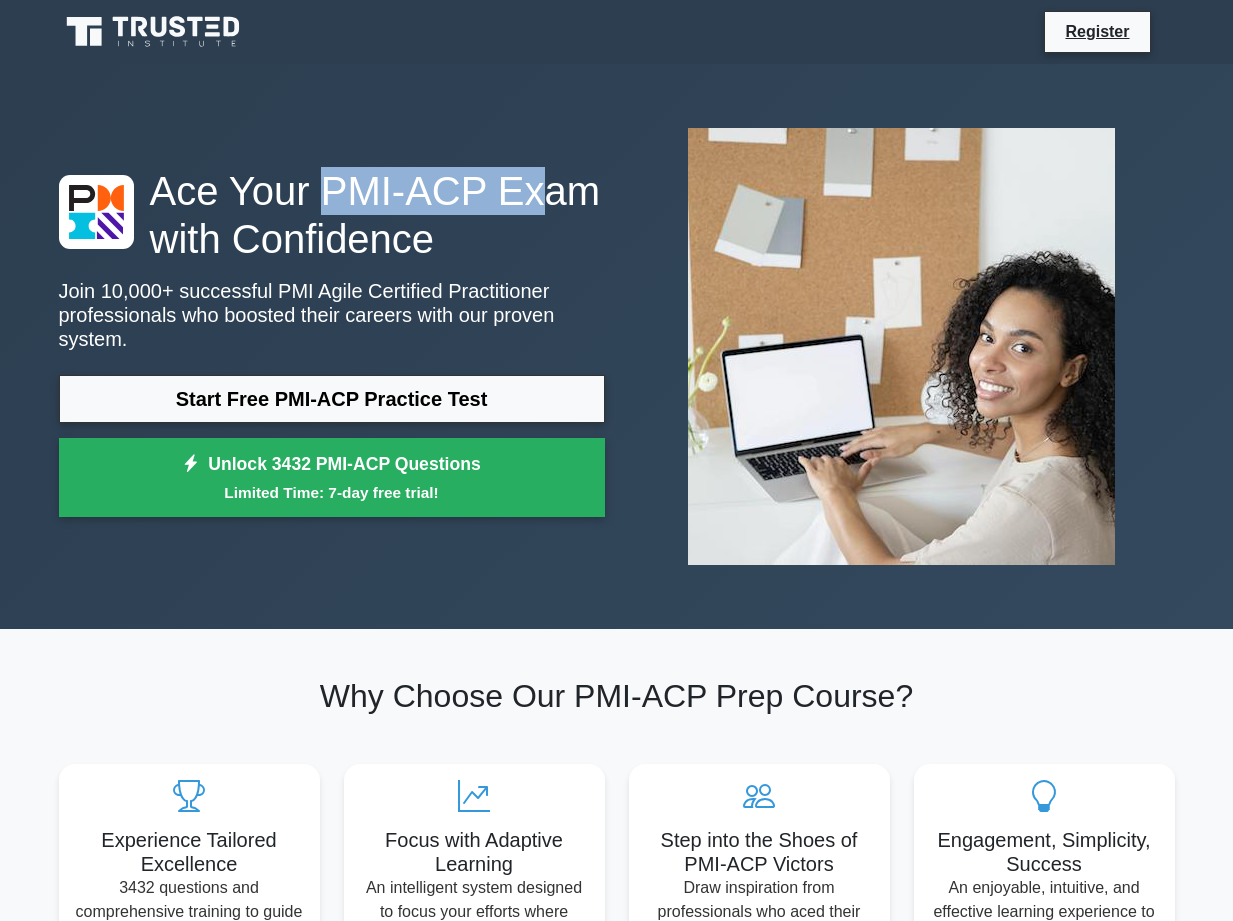 drag, startPoint x: 321, startPoint y: 204, endPoint x: 510, endPoint y: 217, distance: 189.44656 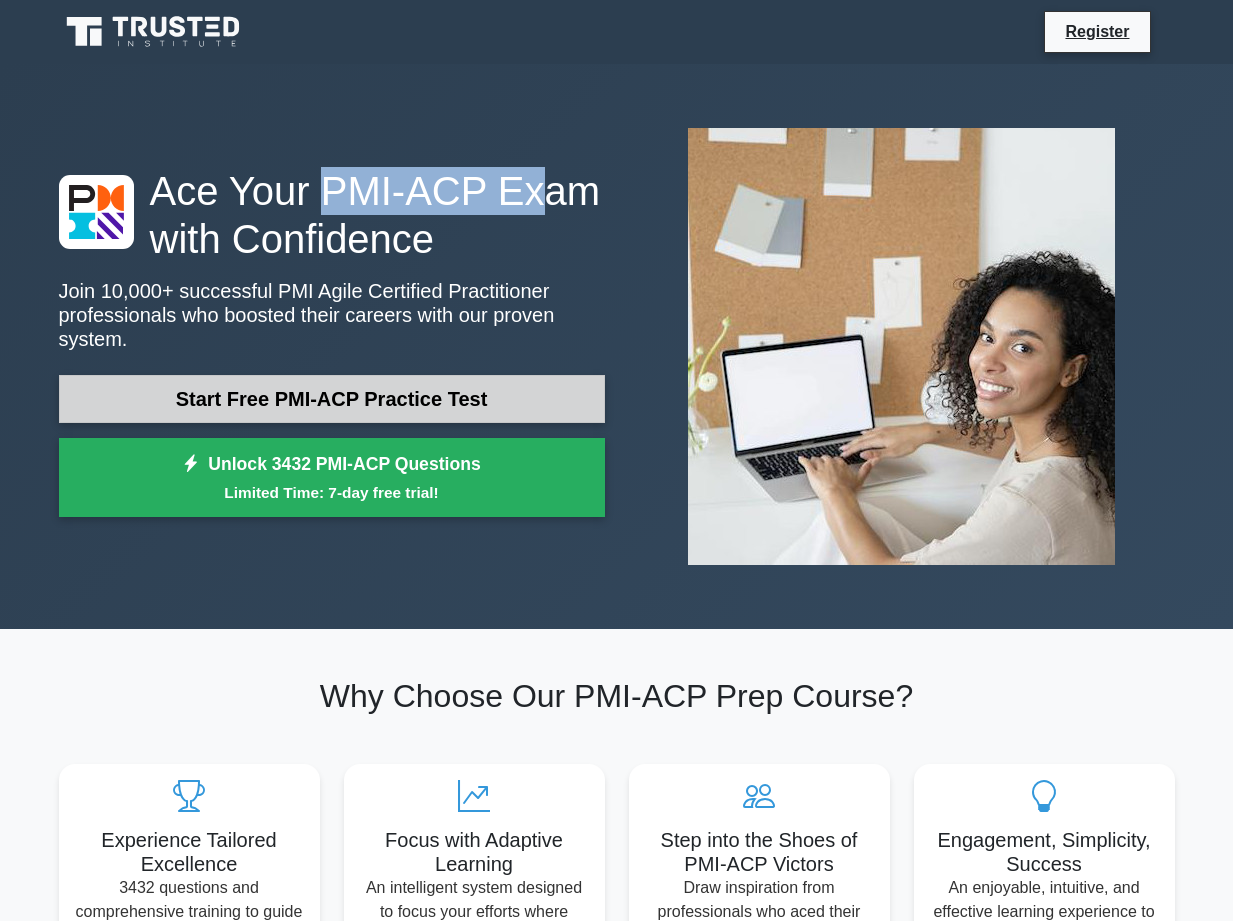 click on "Start Free PMI-ACP Practice Test" at bounding box center [332, 399] 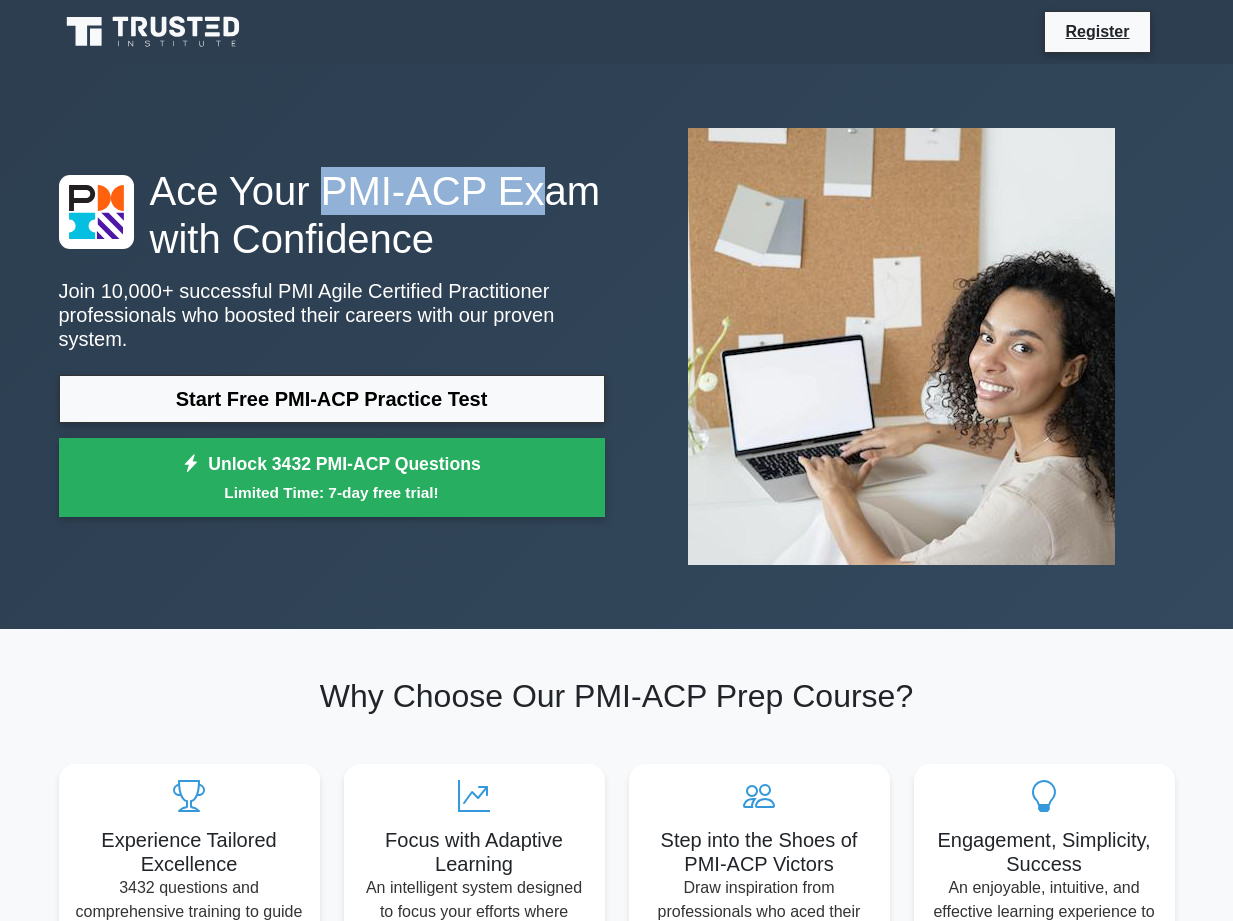 scroll, scrollTop: 300, scrollLeft: 0, axis: vertical 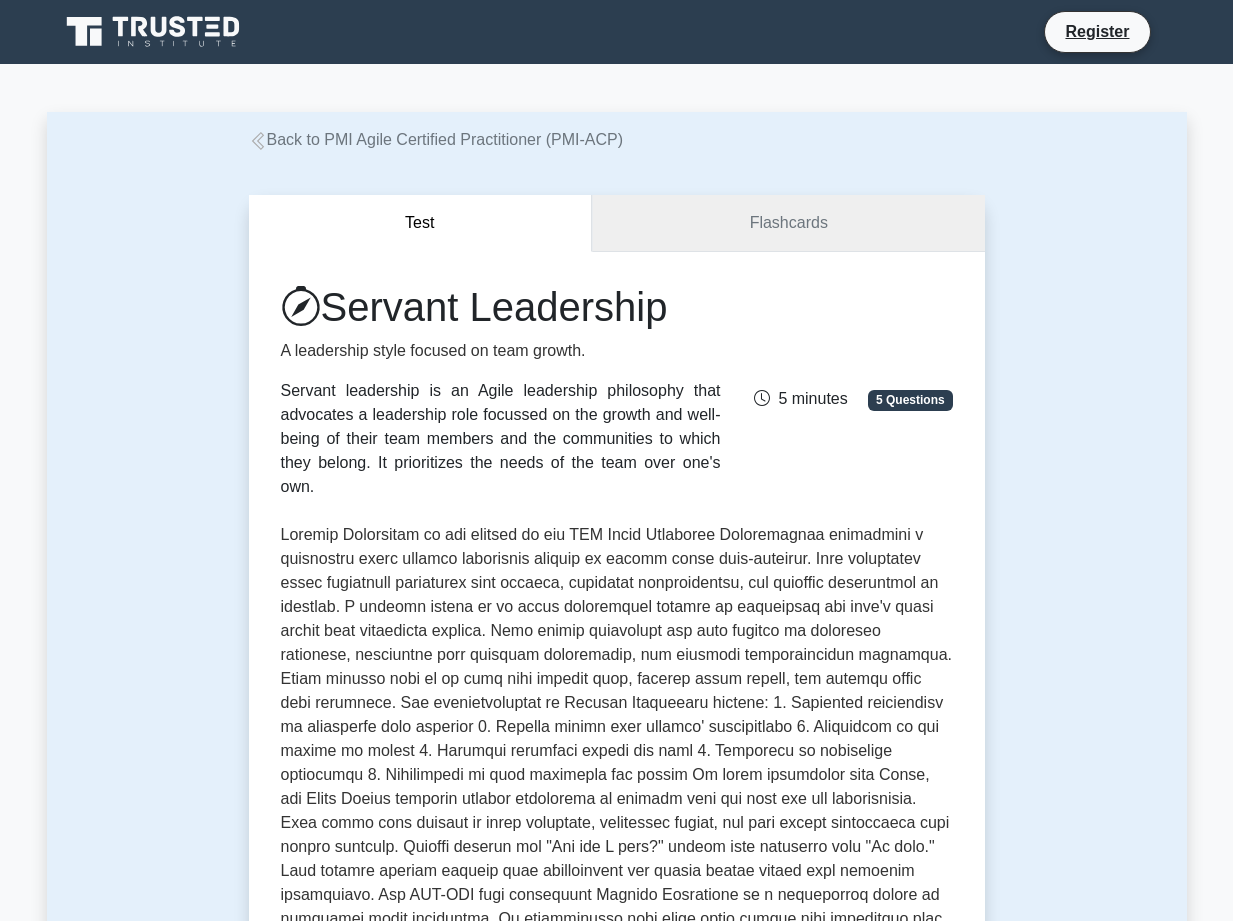 click on "Flashcards" at bounding box center (788, 223) 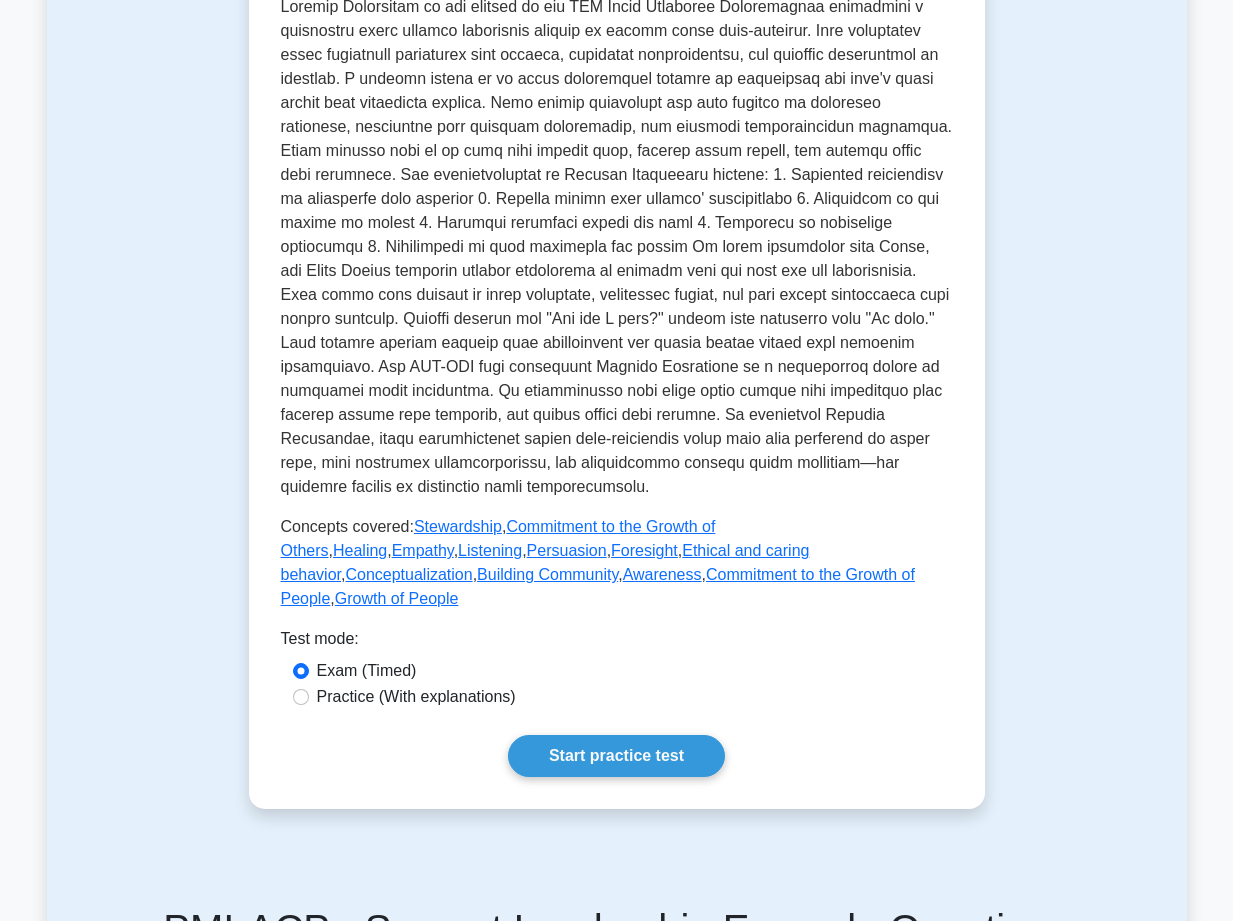 scroll, scrollTop: 764, scrollLeft: 0, axis: vertical 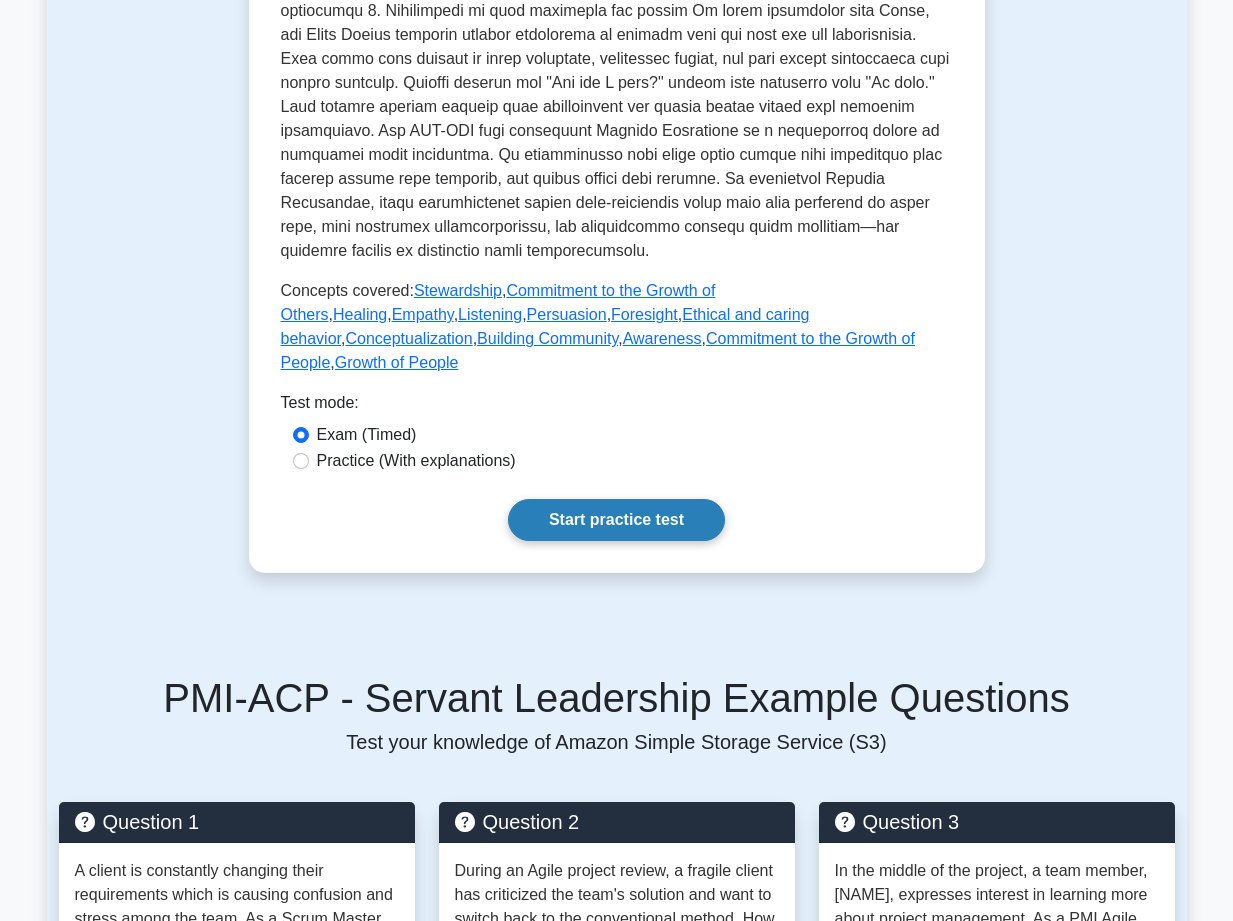 click on "Start practice test" at bounding box center [616, 520] 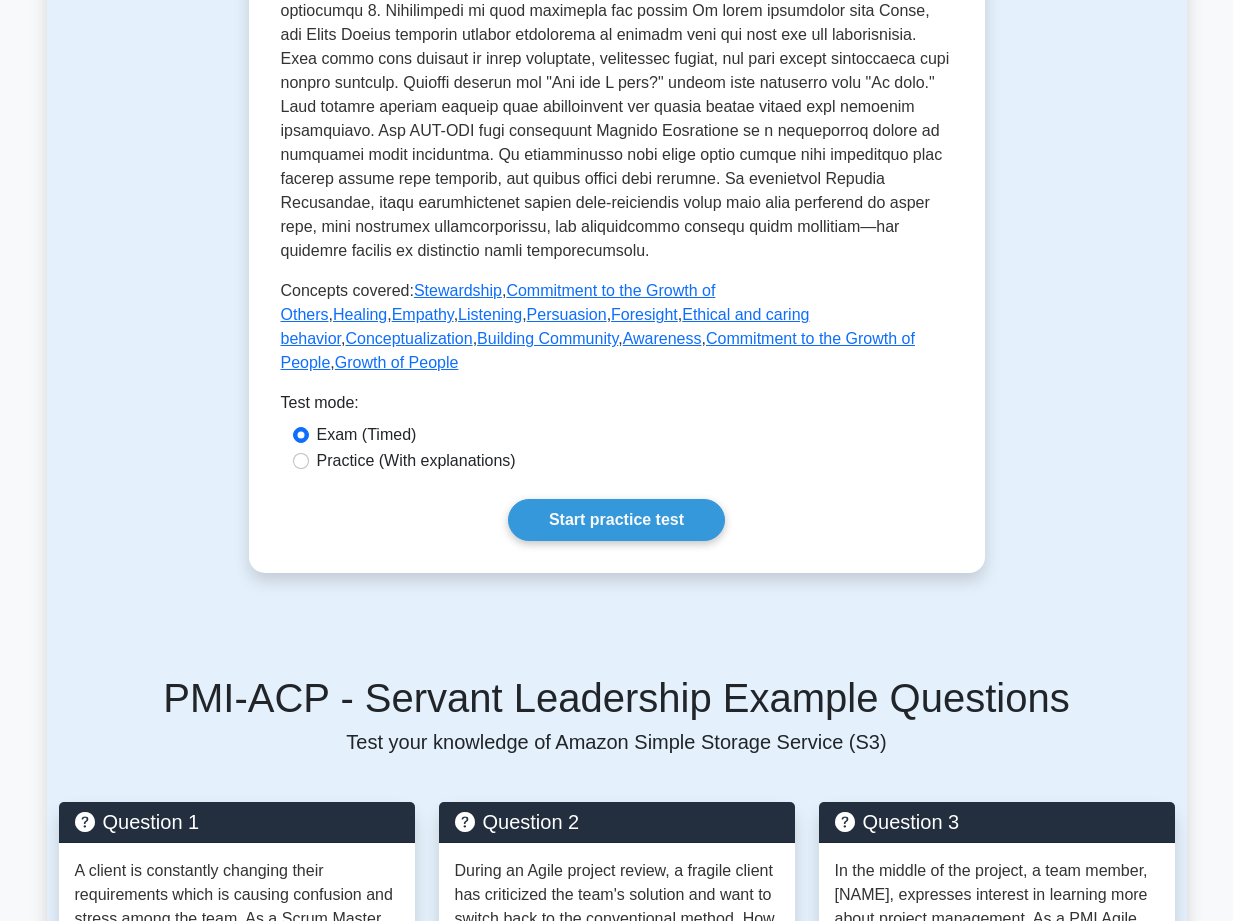 click on "Practice (With explanations)" at bounding box center (416, 461) 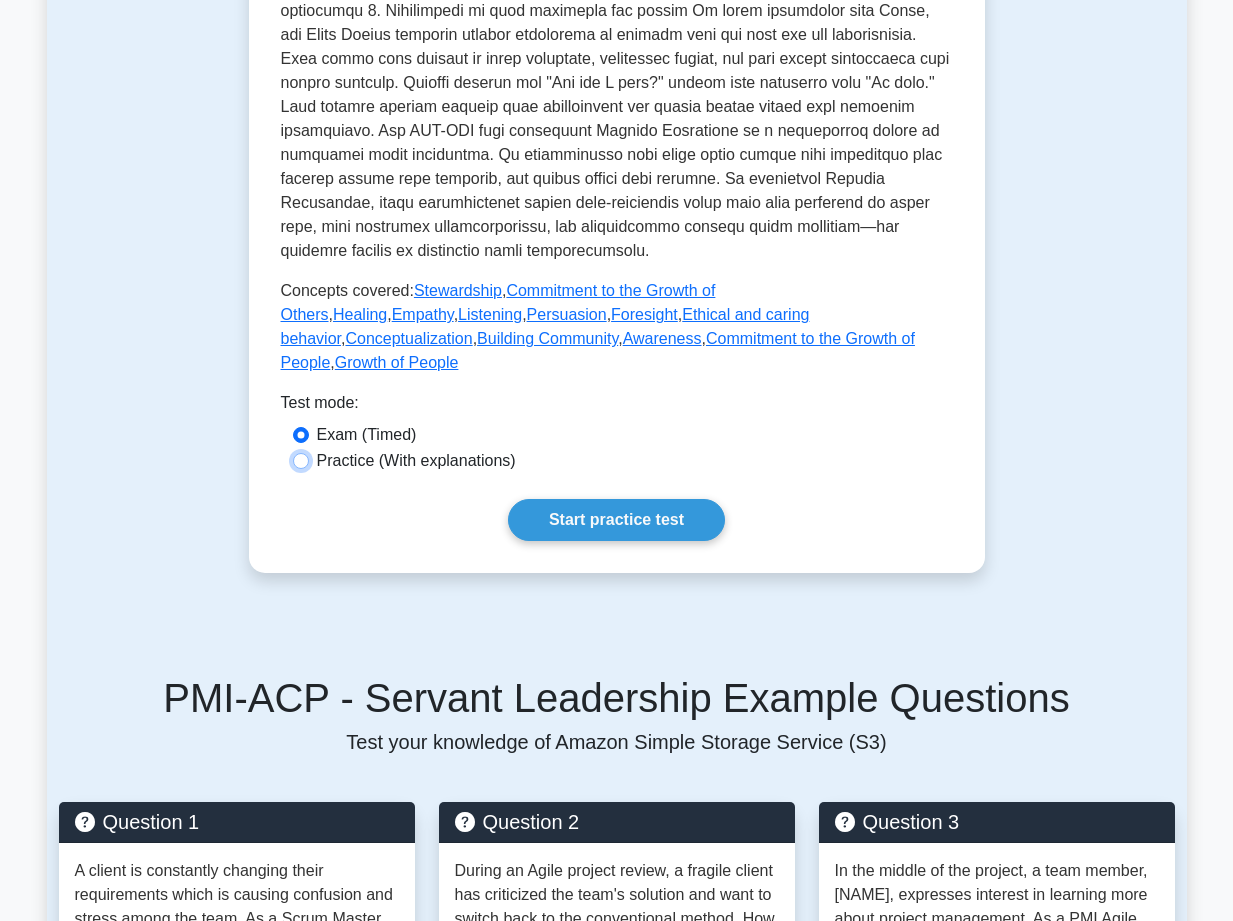 click on "Practice (With explanations)" at bounding box center [301, 461] 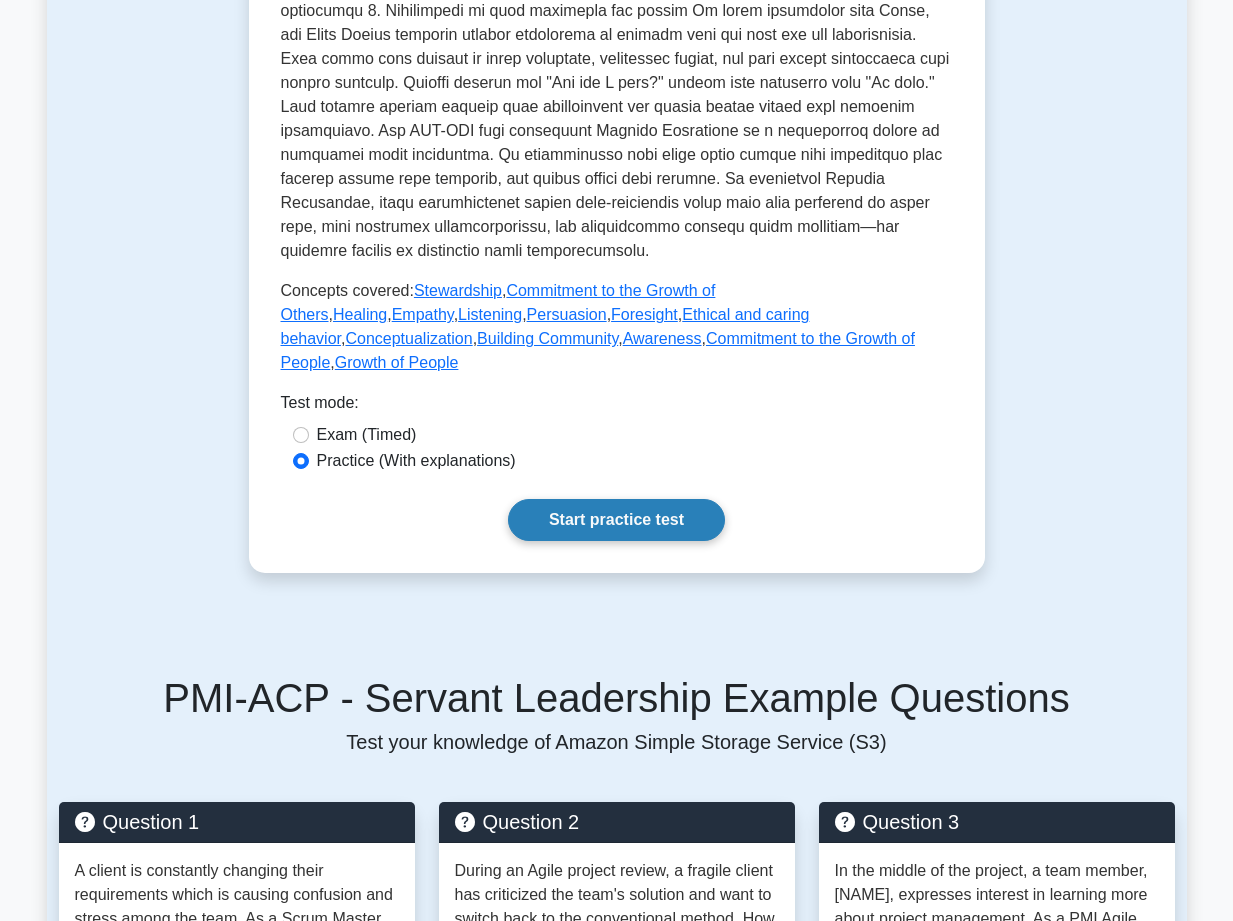 click on "Start practice test" at bounding box center (616, 520) 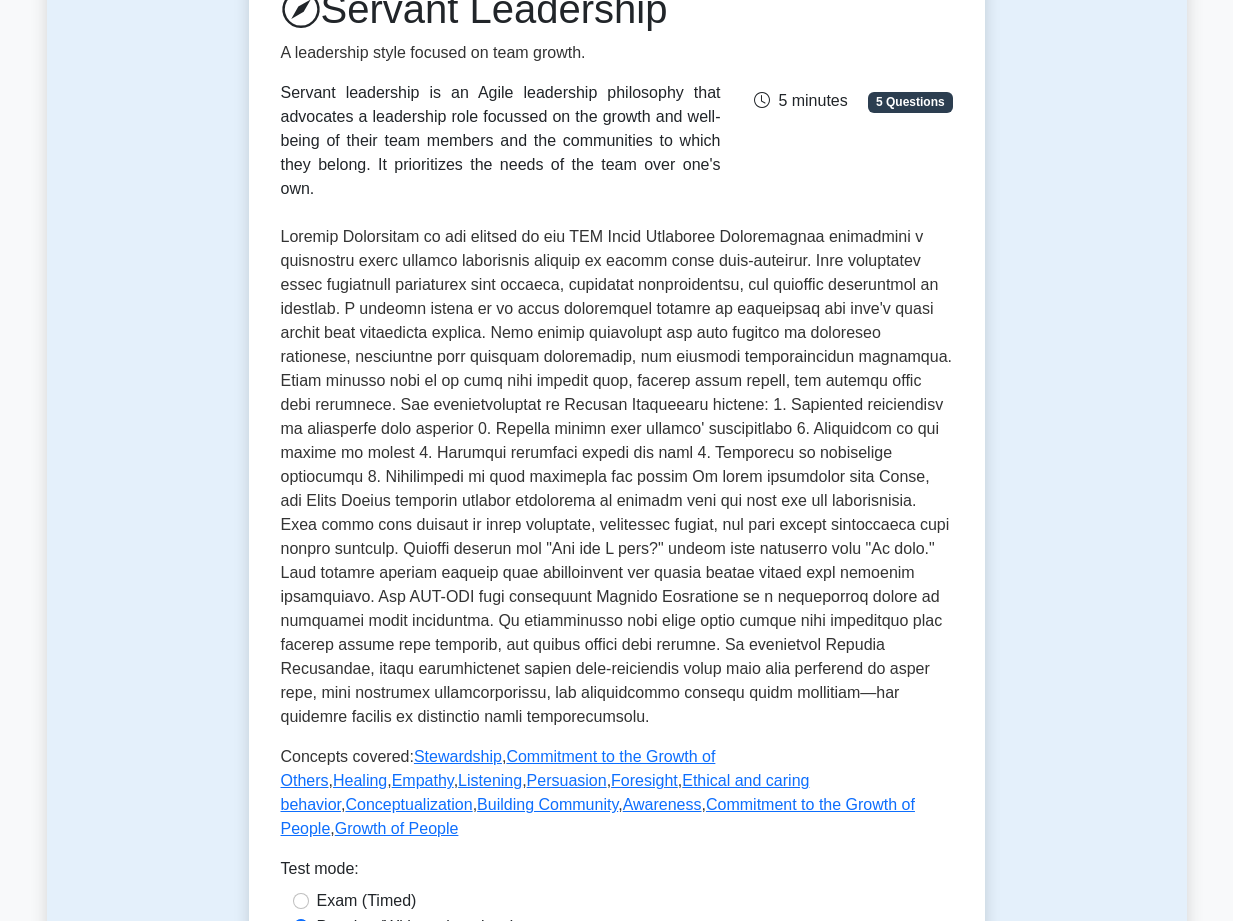 scroll, scrollTop: 38, scrollLeft: 0, axis: vertical 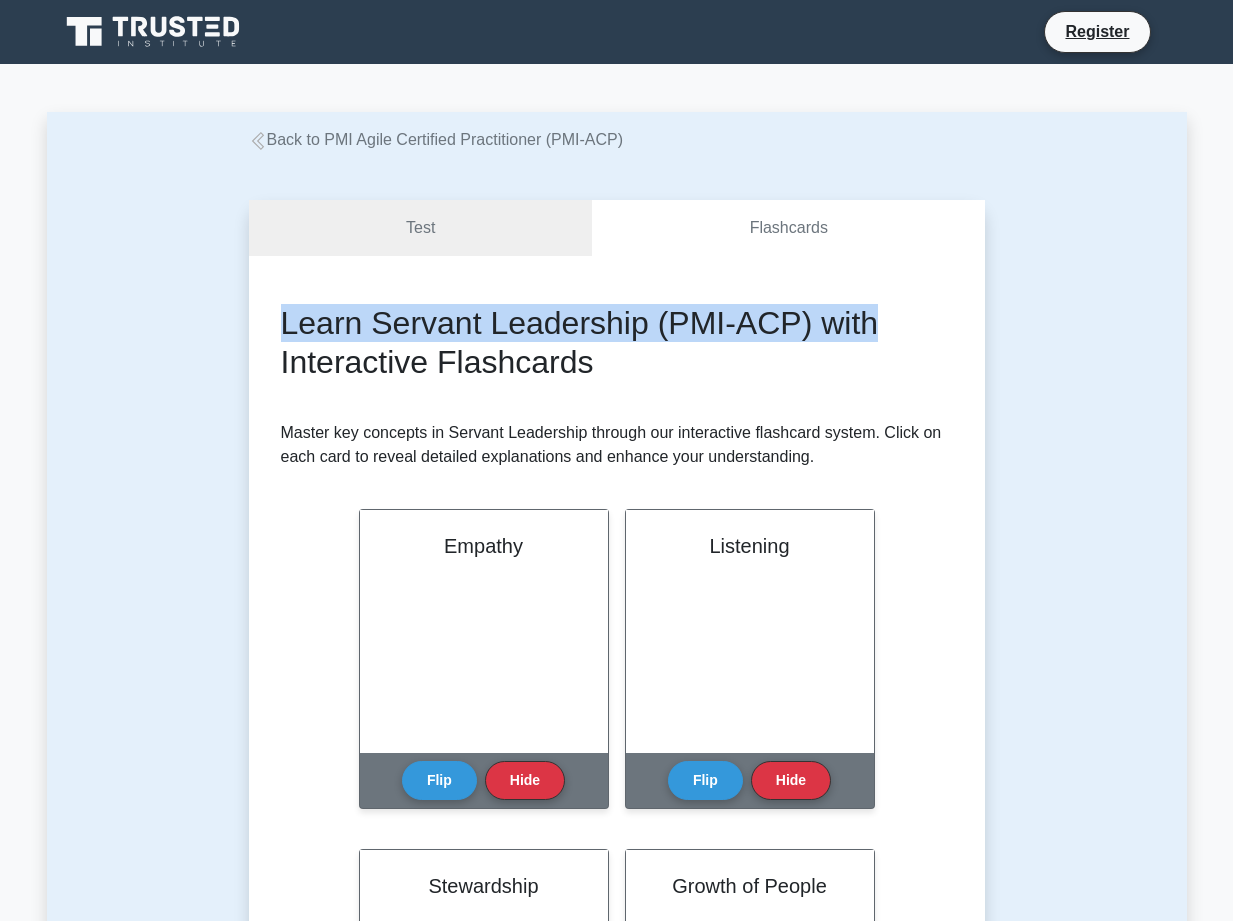 drag, startPoint x: 1232, startPoint y: 203, endPoint x: 1236, endPoint y: 334, distance: 131.06105 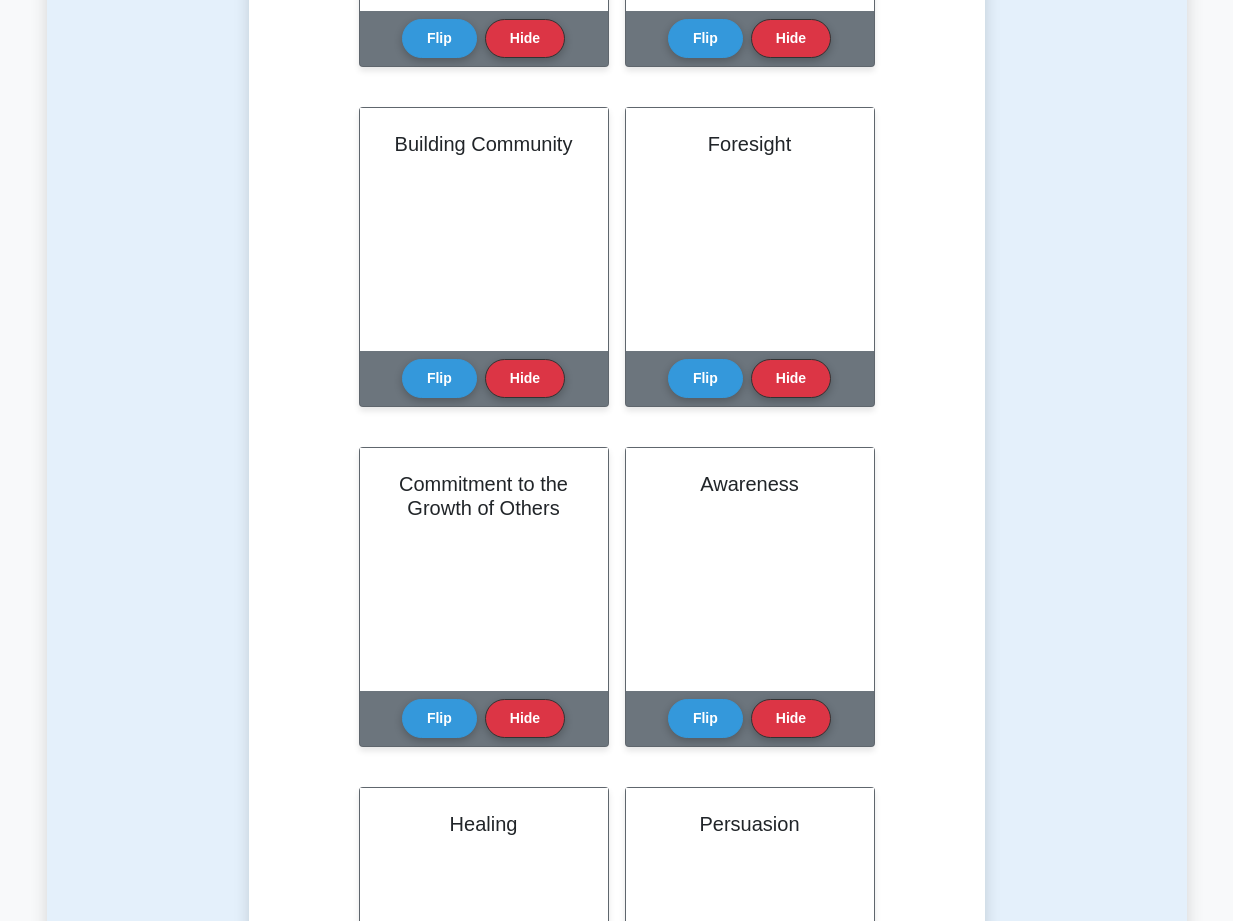 scroll, scrollTop: 1411, scrollLeft: 0, axis: vertical 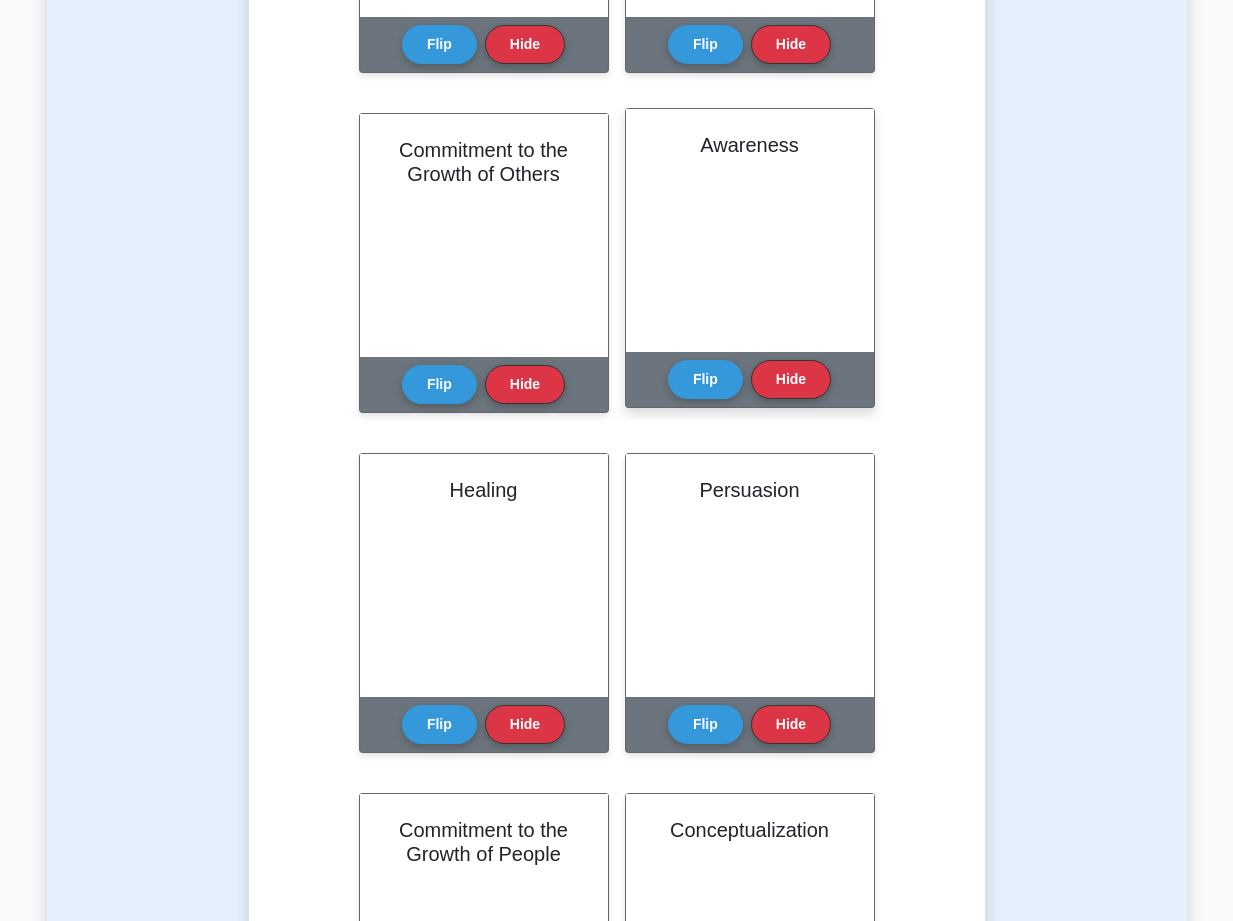 click on "Awareness" at bounding box center (750, 230) 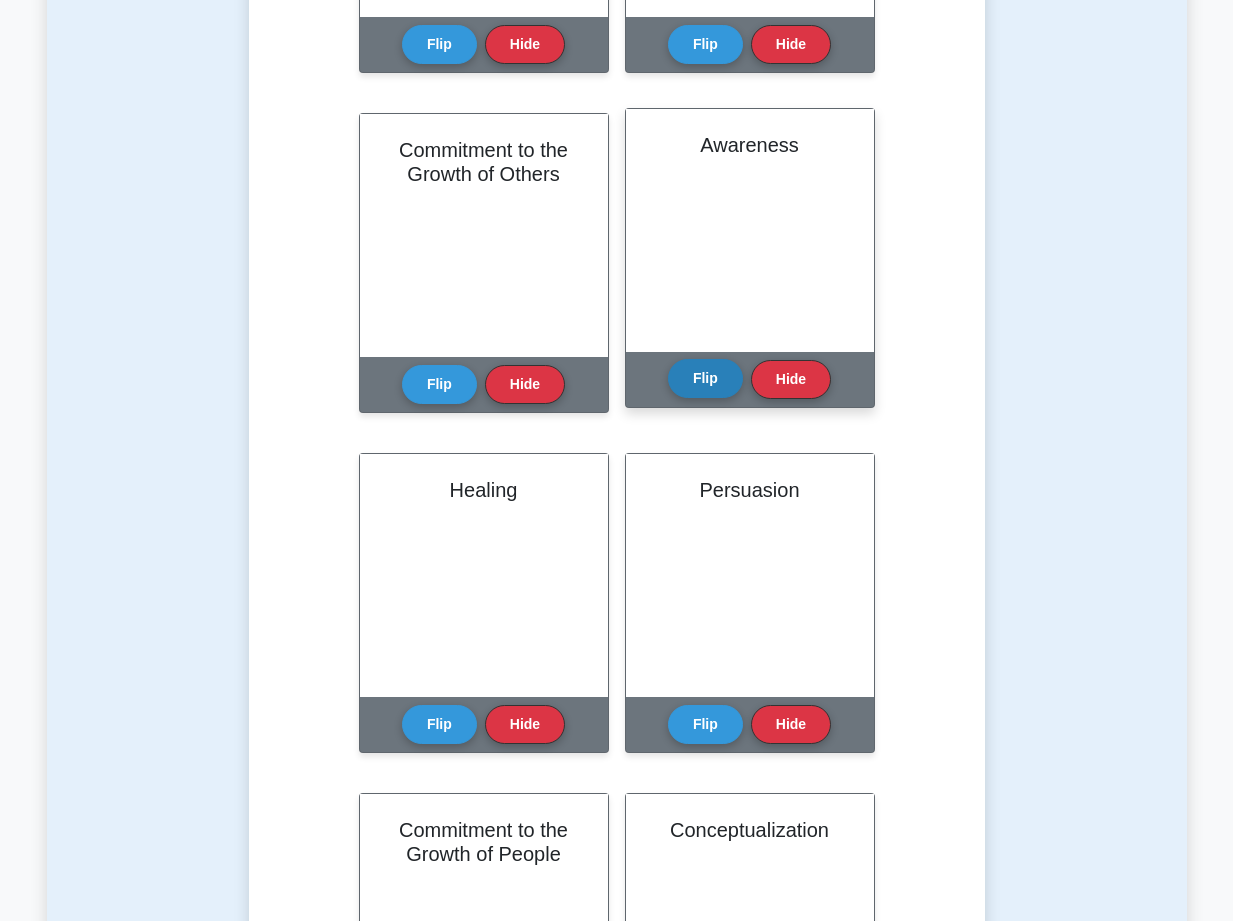 click on "Flip" at bounding box center (705, 378) 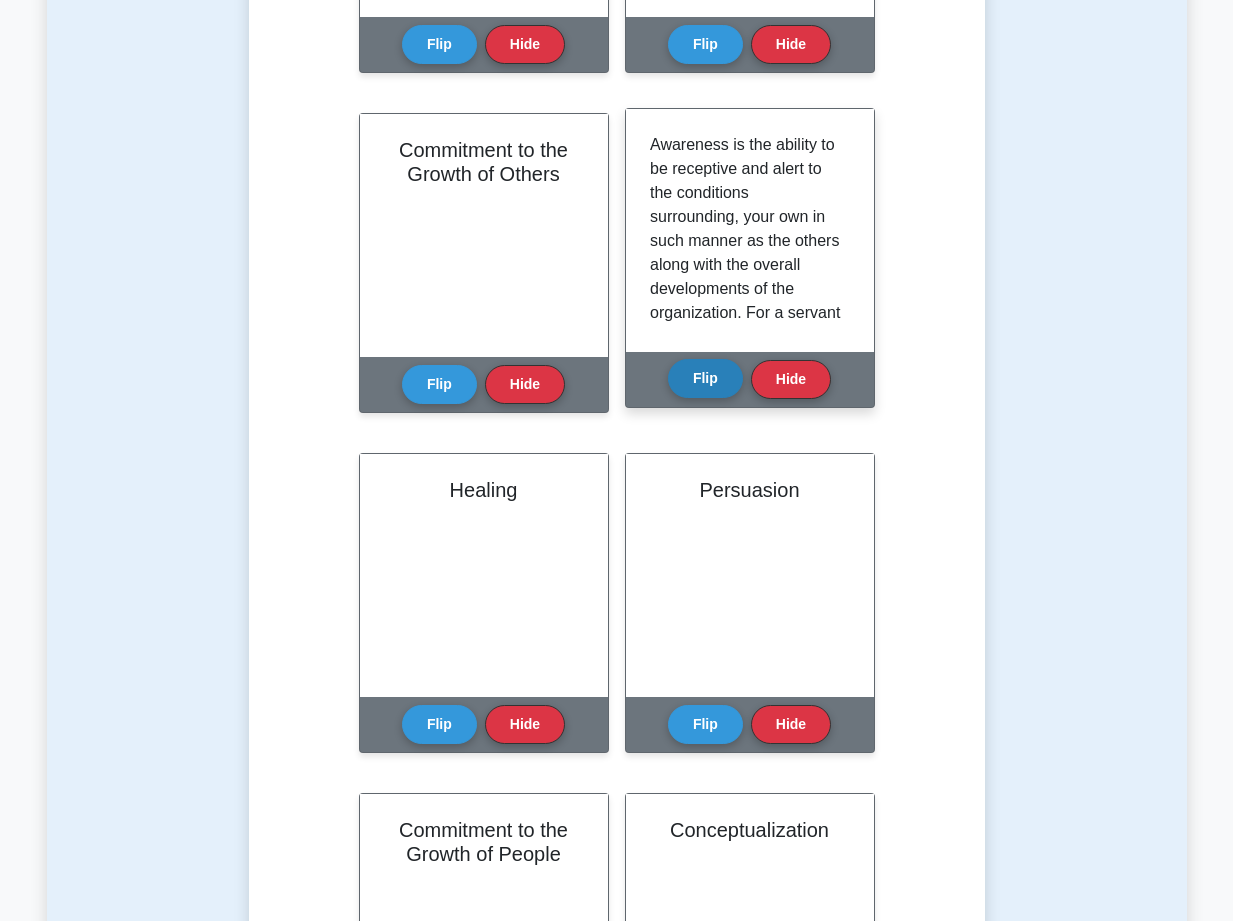 click on "Flip" at bounding box center [705, 378] 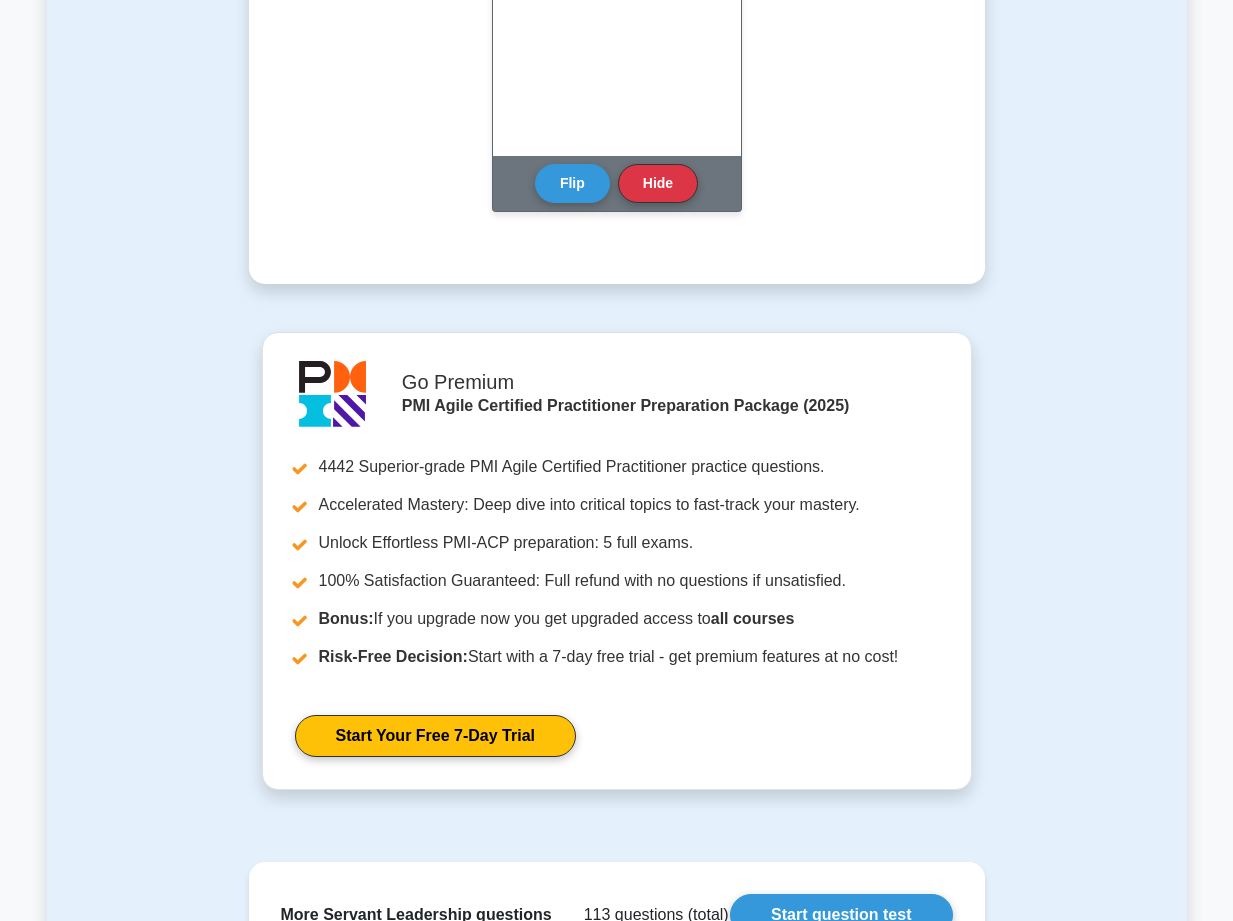 scroll, scrollTop: 0, scrollLeft: 0, axis: both 